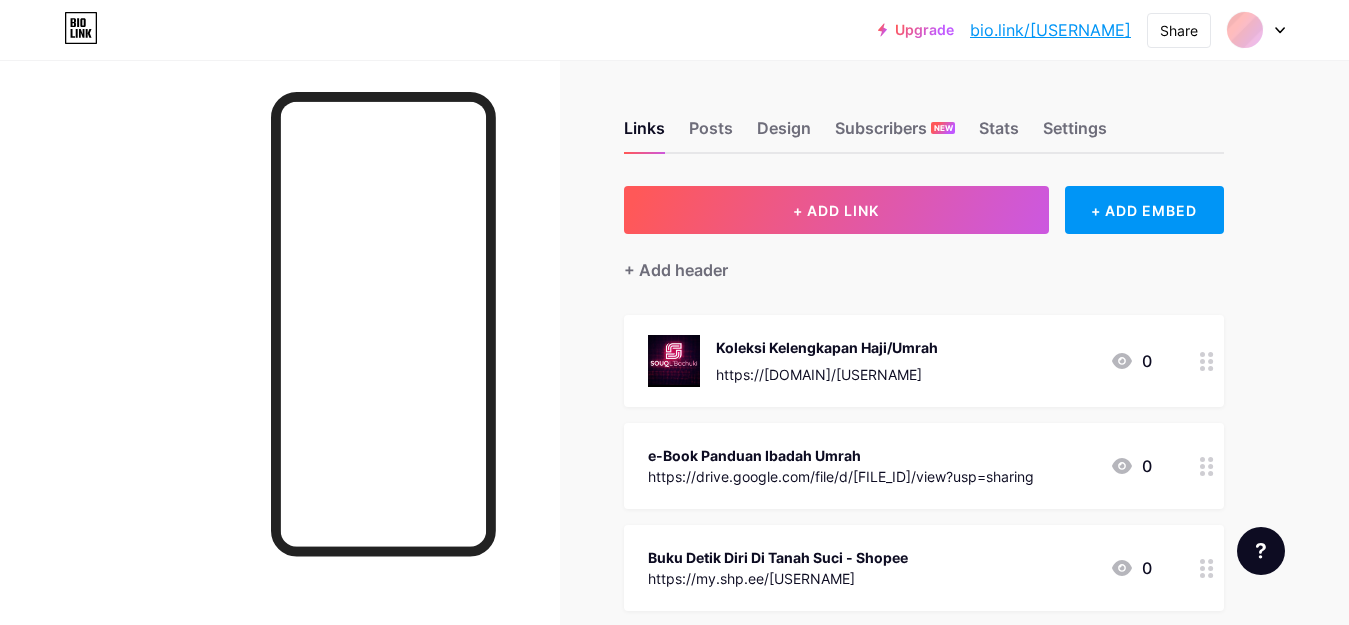 scroll, scrollTop: 0, scrollLeft: 0, axis: both 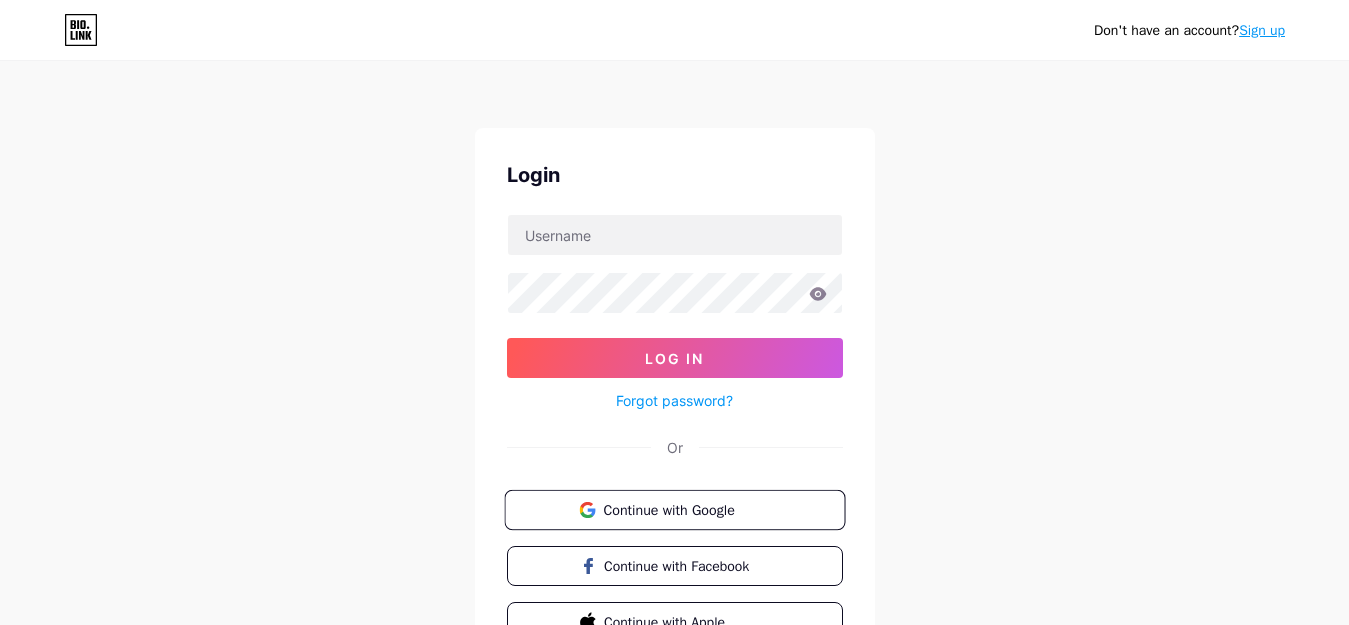 click on "Continue with Google" at bounding box center (686, 509) 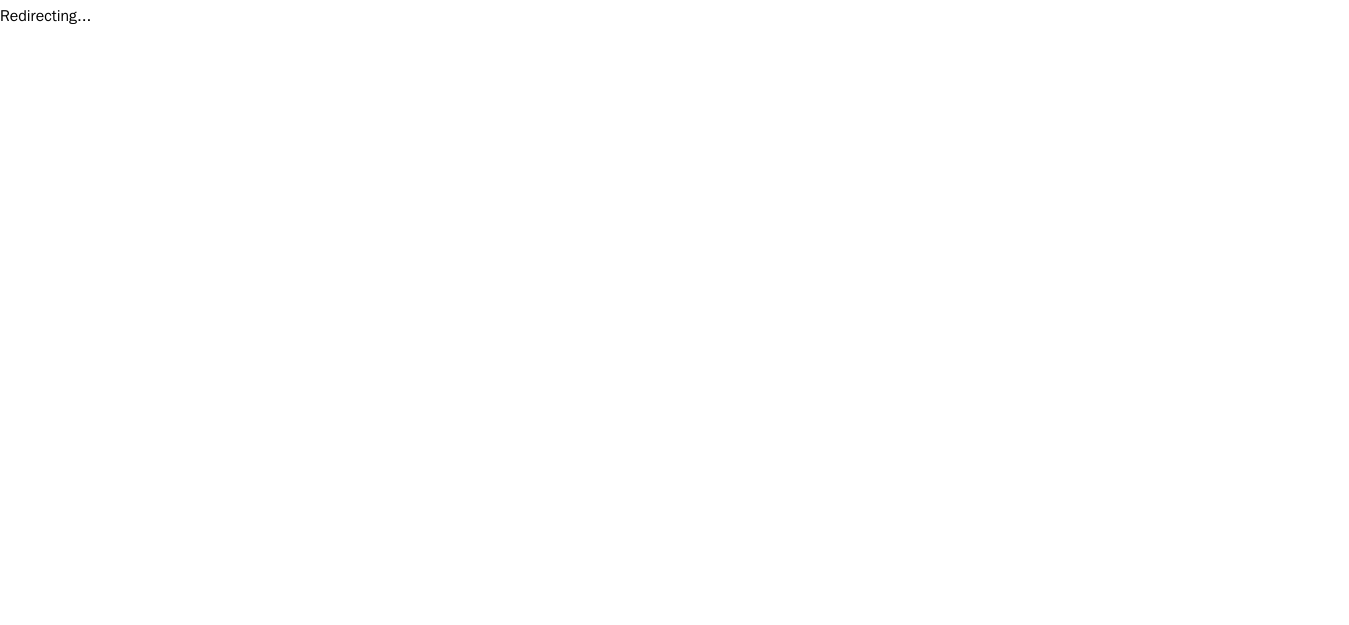 scroll, scrollTop: 0, scrollLeft: 0, axis: both 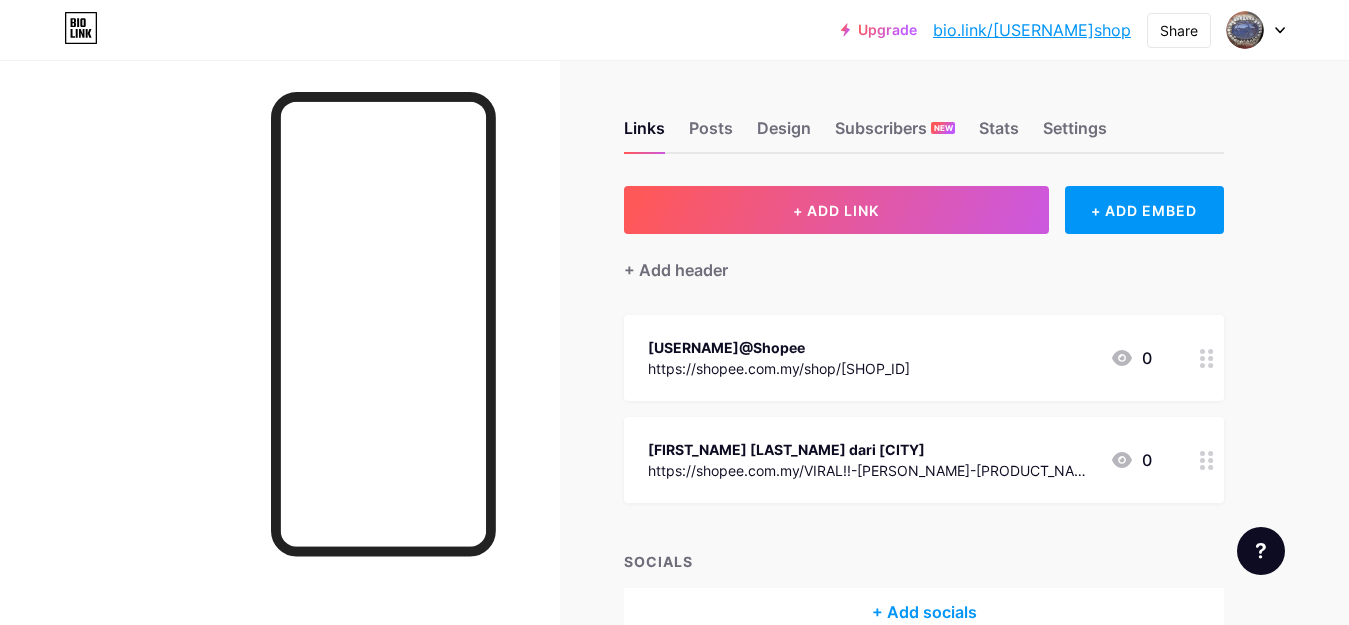 click 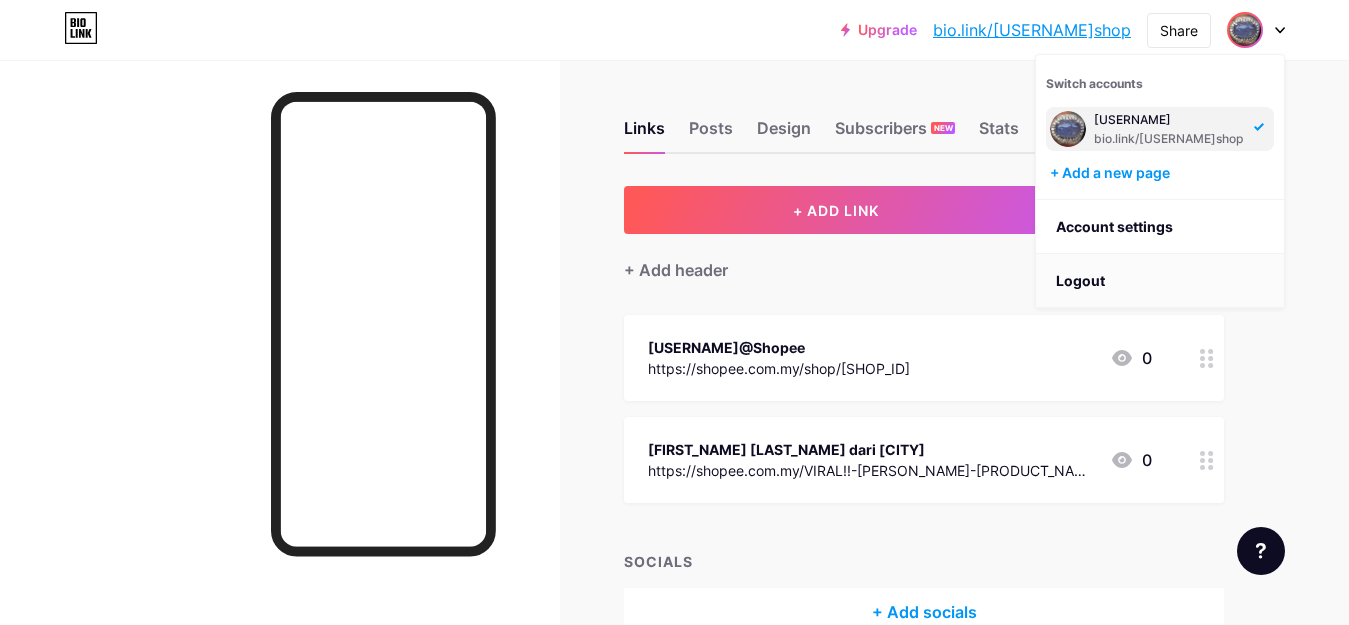 click on "Logout" at bounding box center [1160, 281] 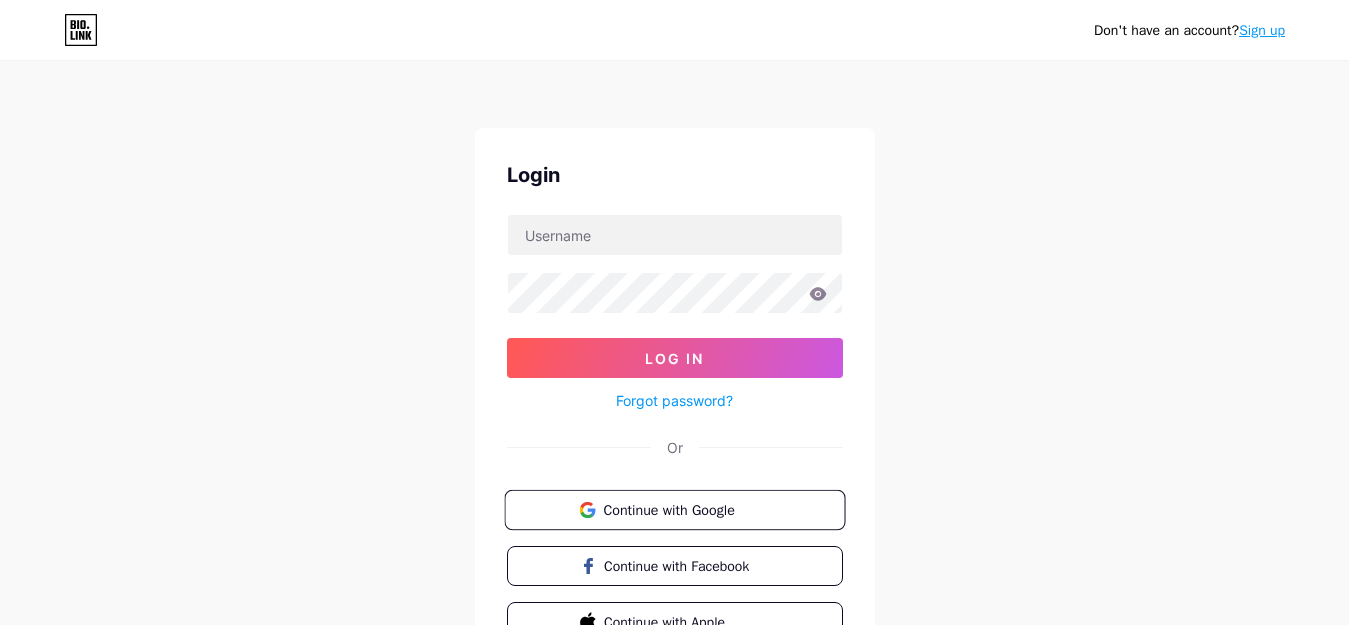 click on "Continue with Google" at bounding box center [686, 509] 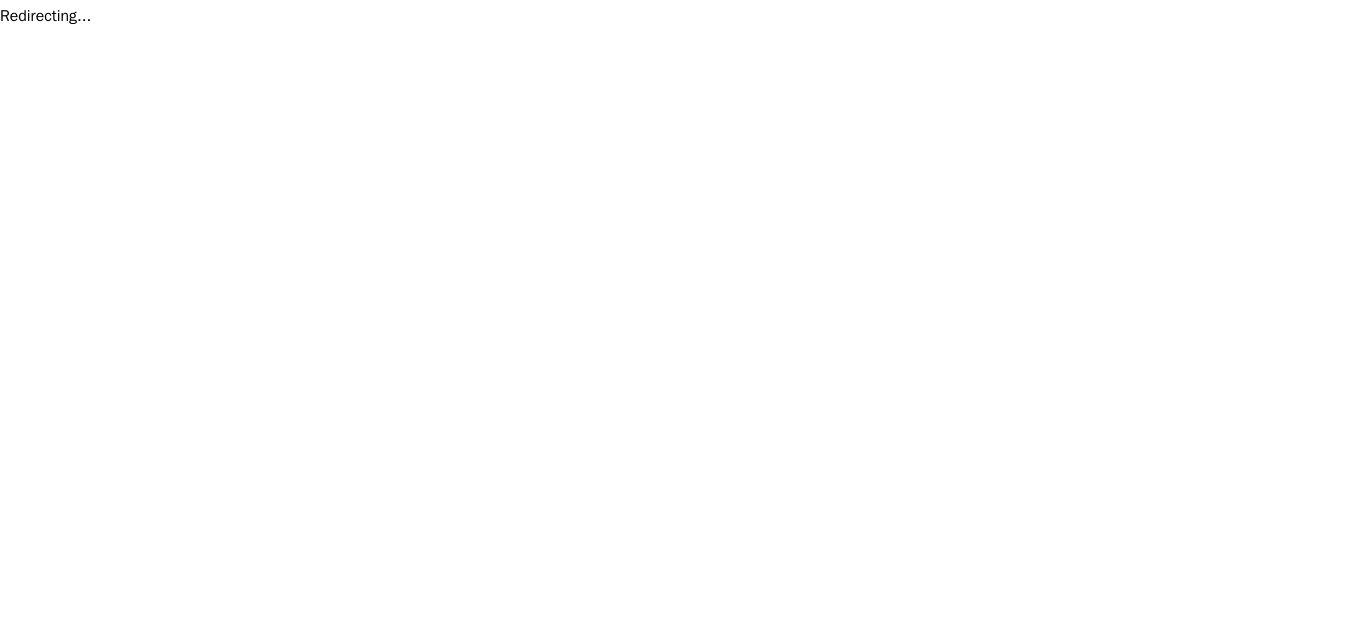 scroll, scrollTop: 0, scrollLeft: 0, axis: both 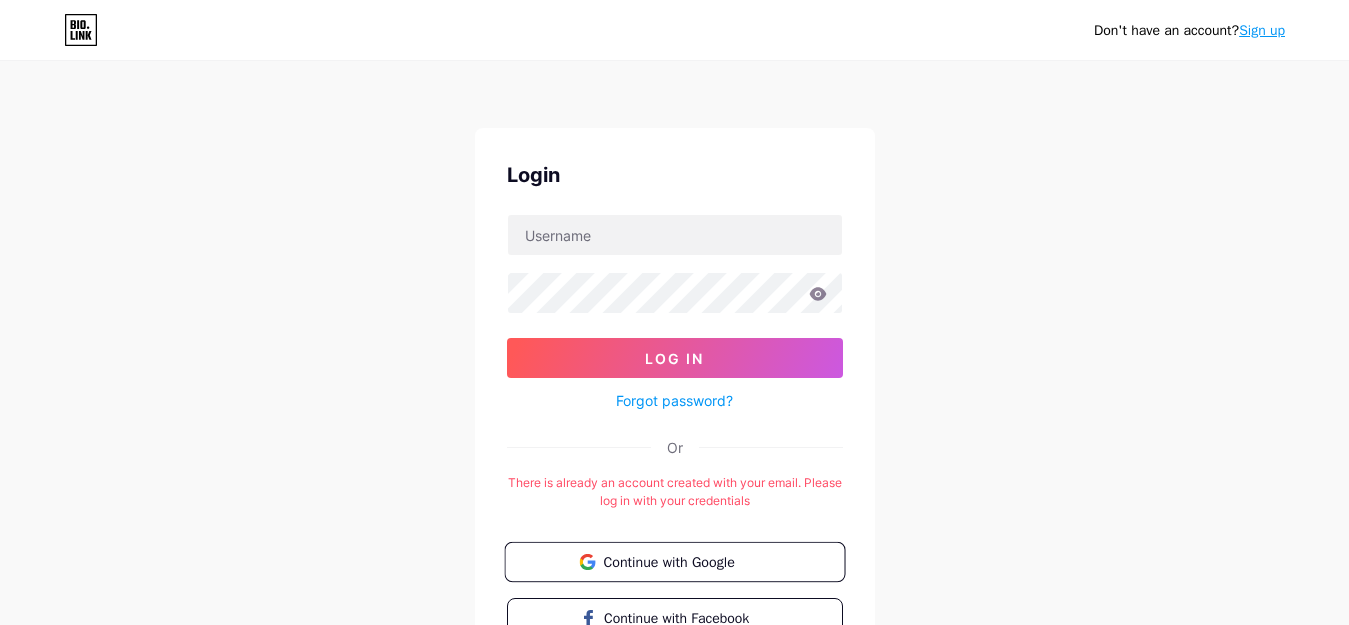click on "Continue with Google" at bounding box center [686, 561] 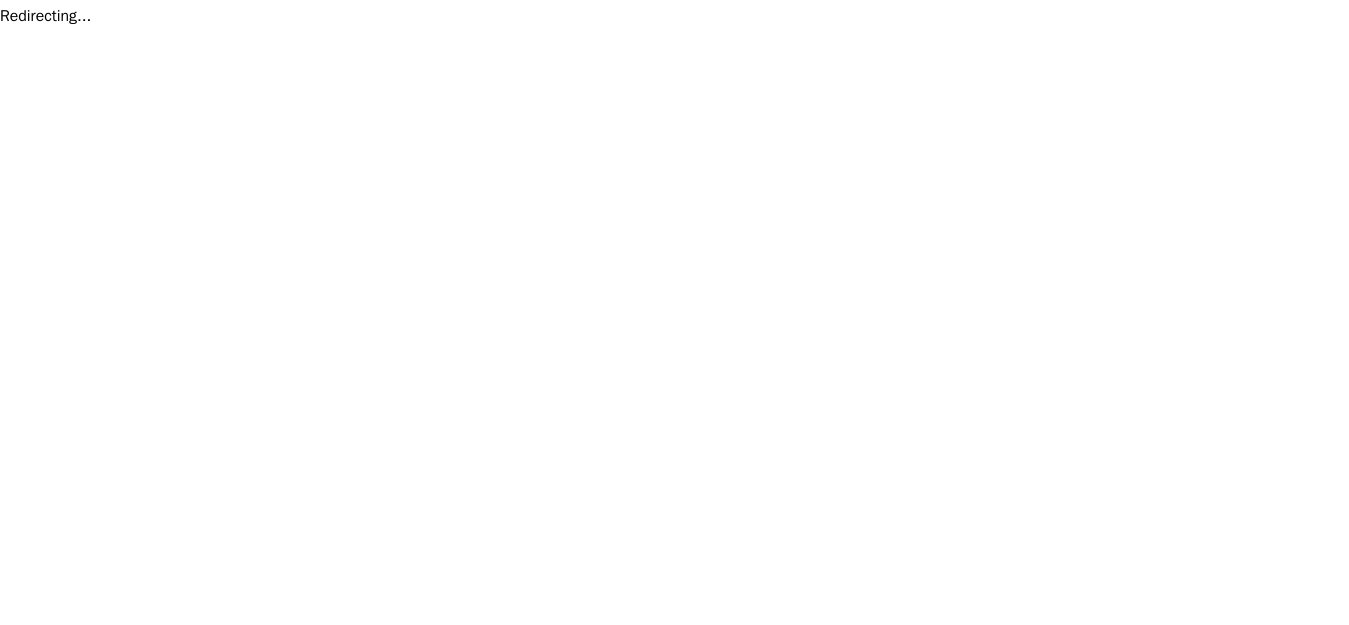 scroll, scrollTop: 0, scrollLeft: 0, axis: both 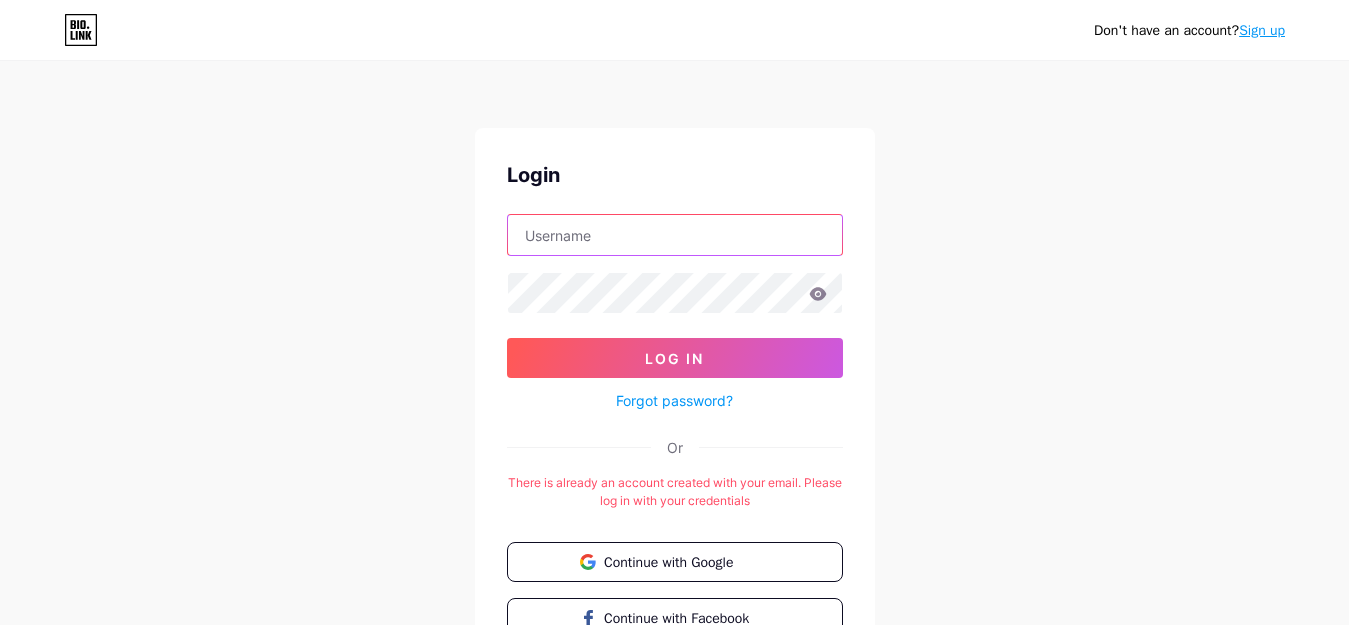click at bounding box center (675, 235) 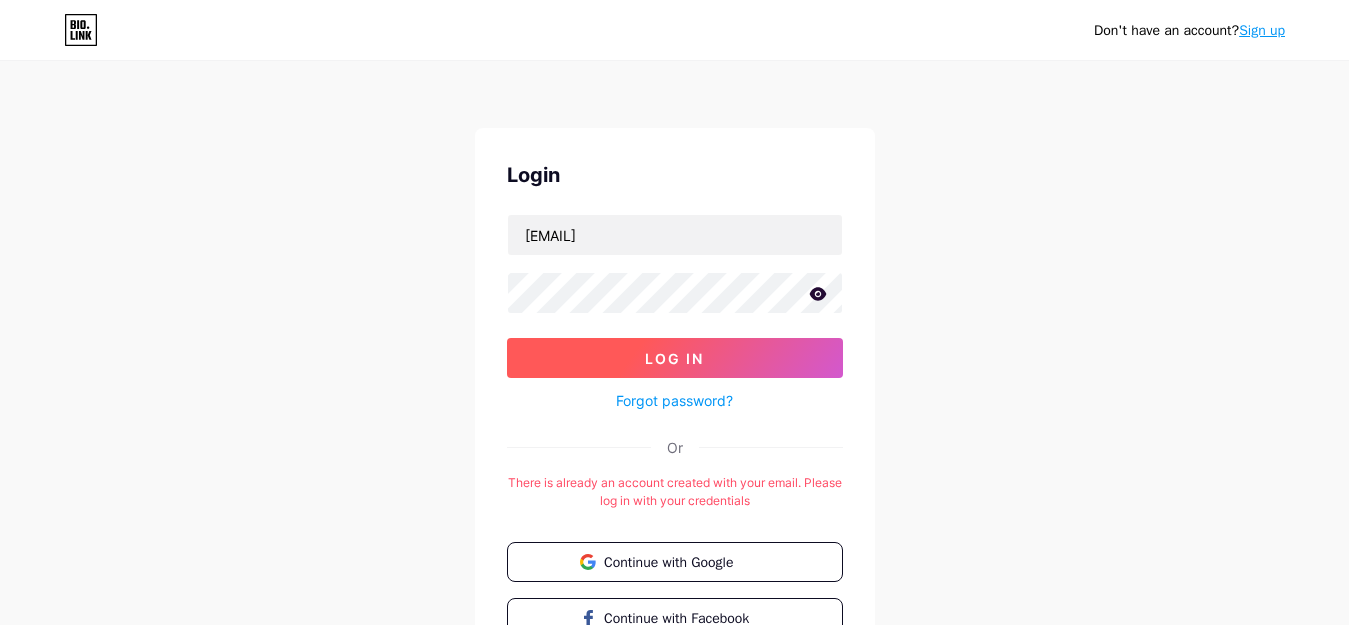 click on "Log In" at bounding box center [674, 358] 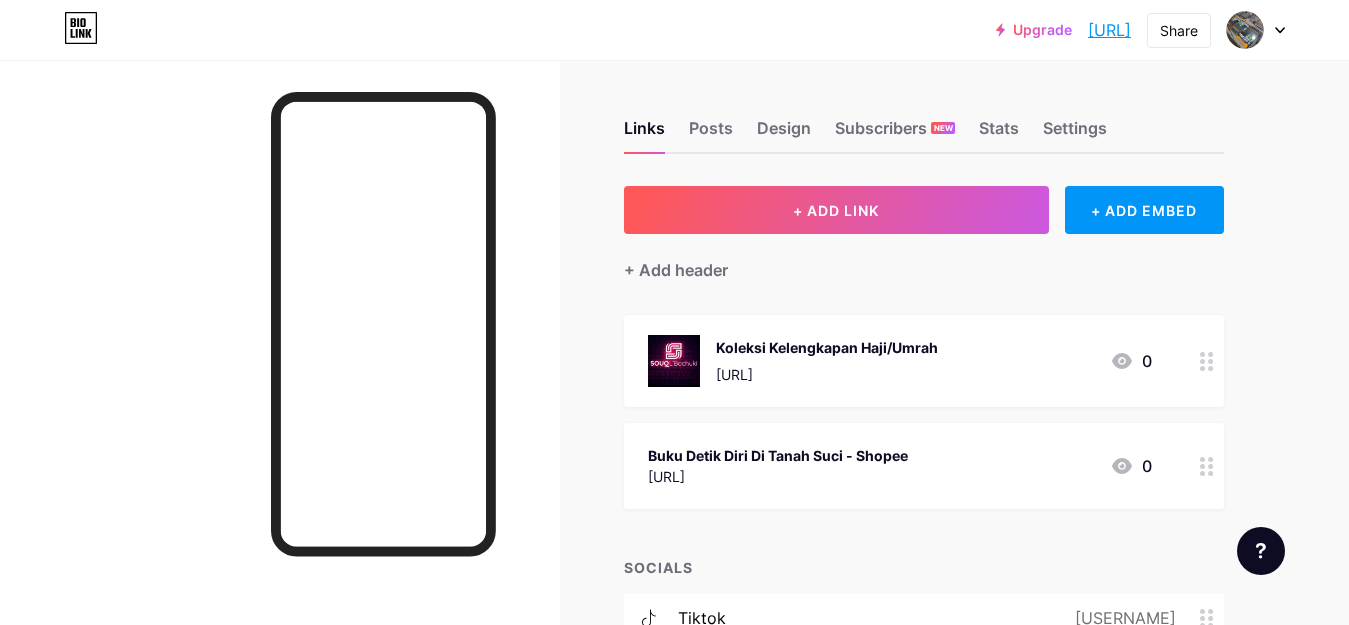 click on "Koleksi Kelengkapan Haji/Umrah
[URL]" at bounding box center (827, 361) 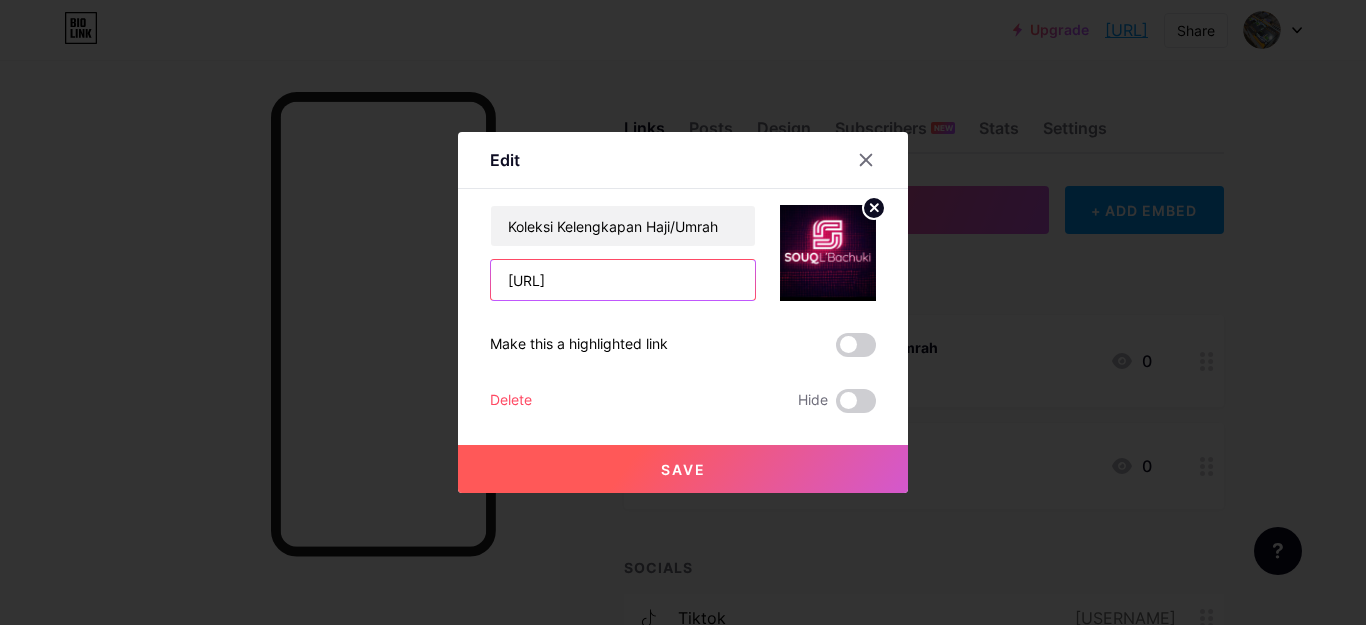 click on "[URL]" at bounding box center (623, 280) 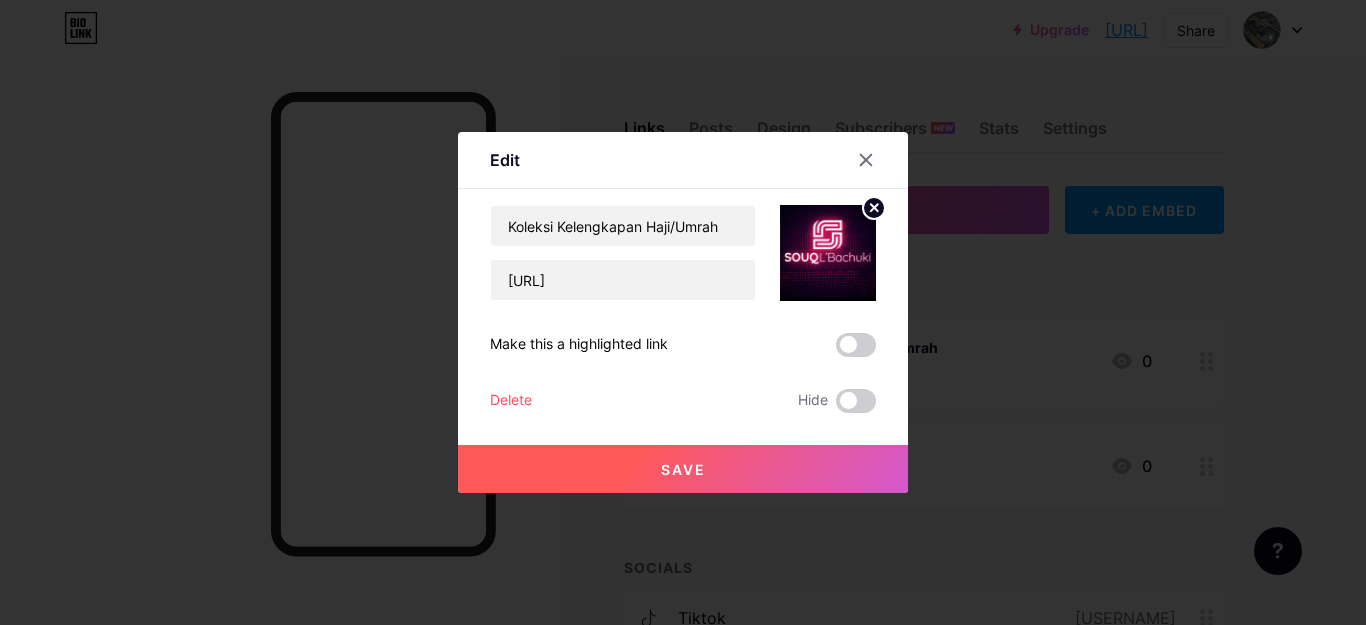 click on "Save" at bounding box center (683, 469) 